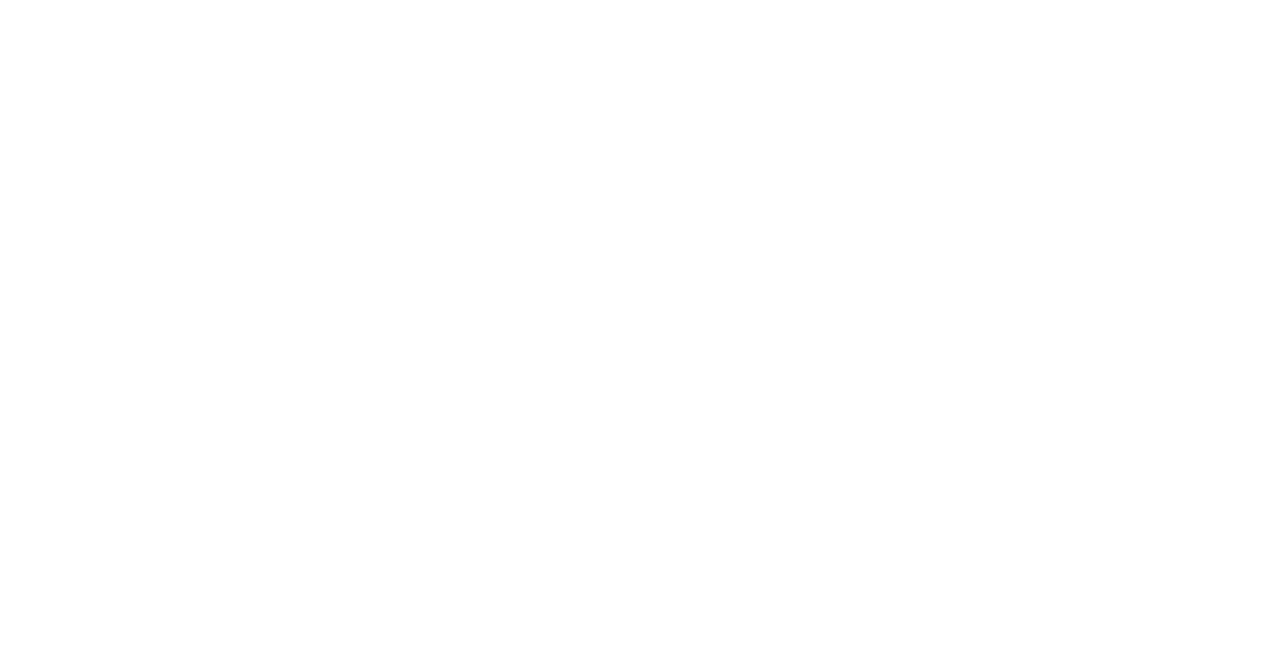 scroll, scrollTop: 0, scrollLeft: 0, axis: both 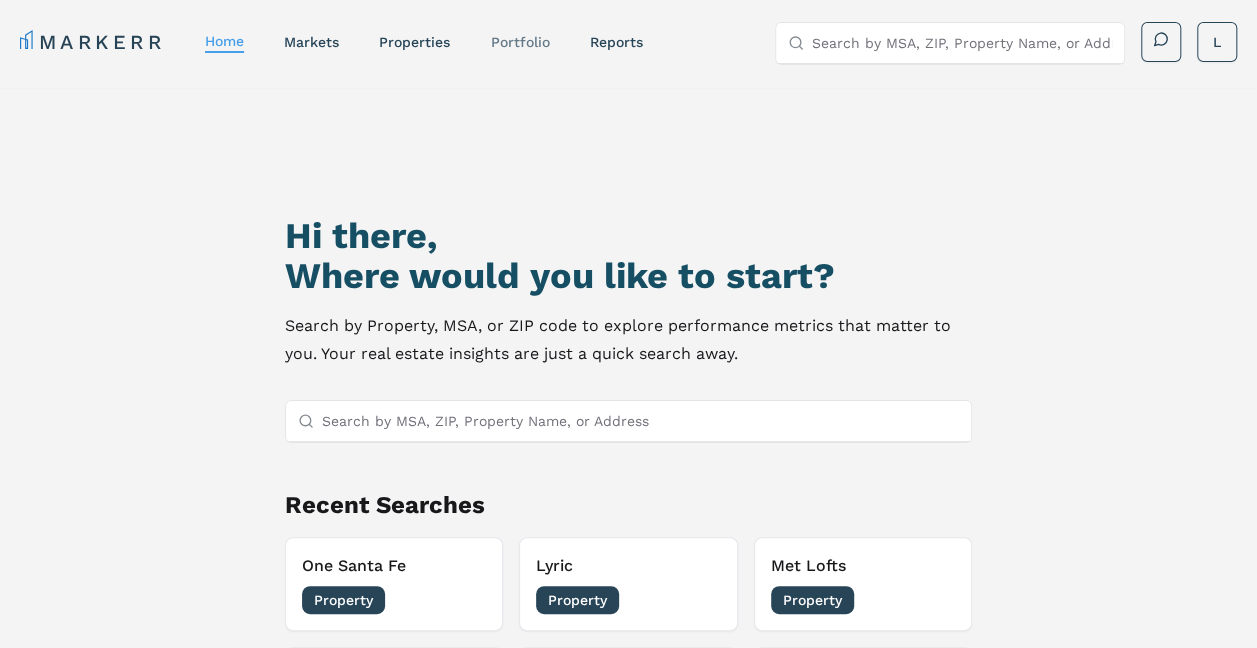 click on "Portfolio" at bounding box center (519, 42) 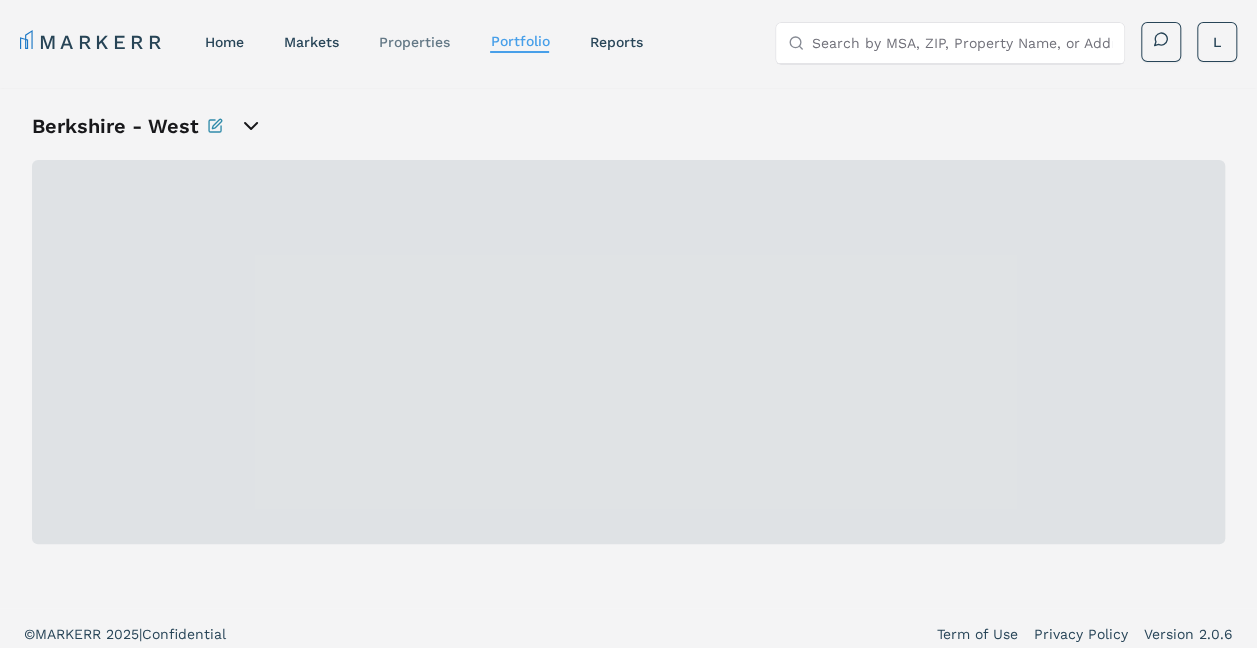 click on "properties" at bounding box center (414, 42) 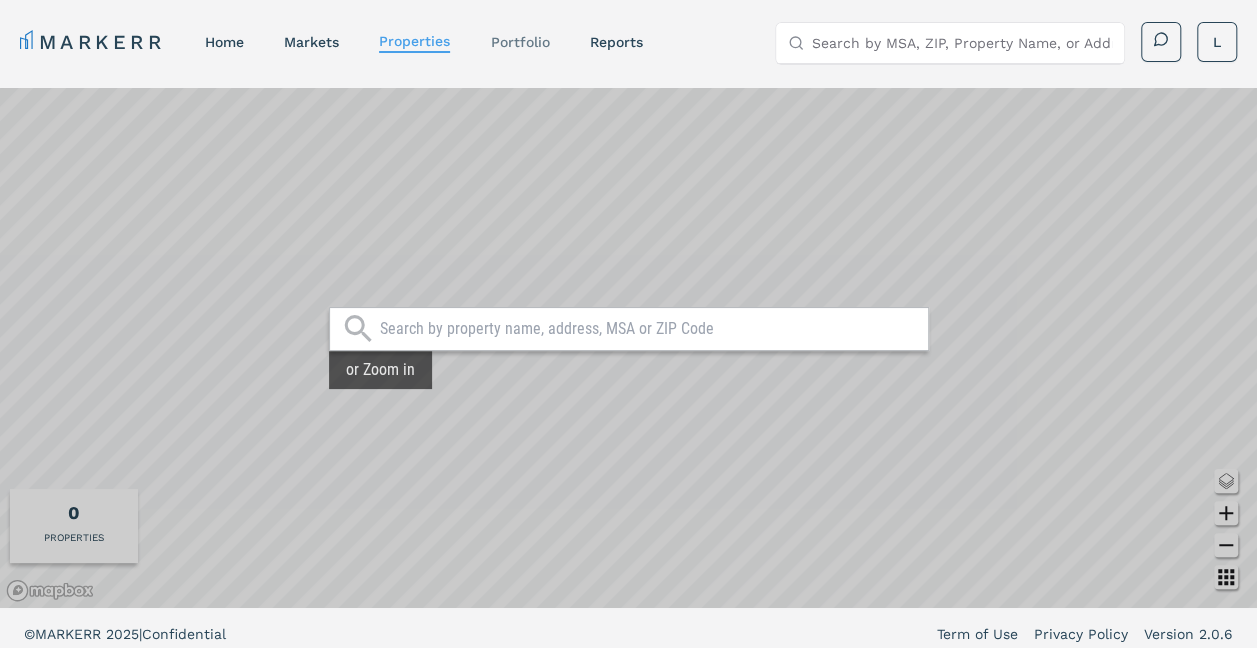 click on "Portfolio" at bounding box center (519, 42) 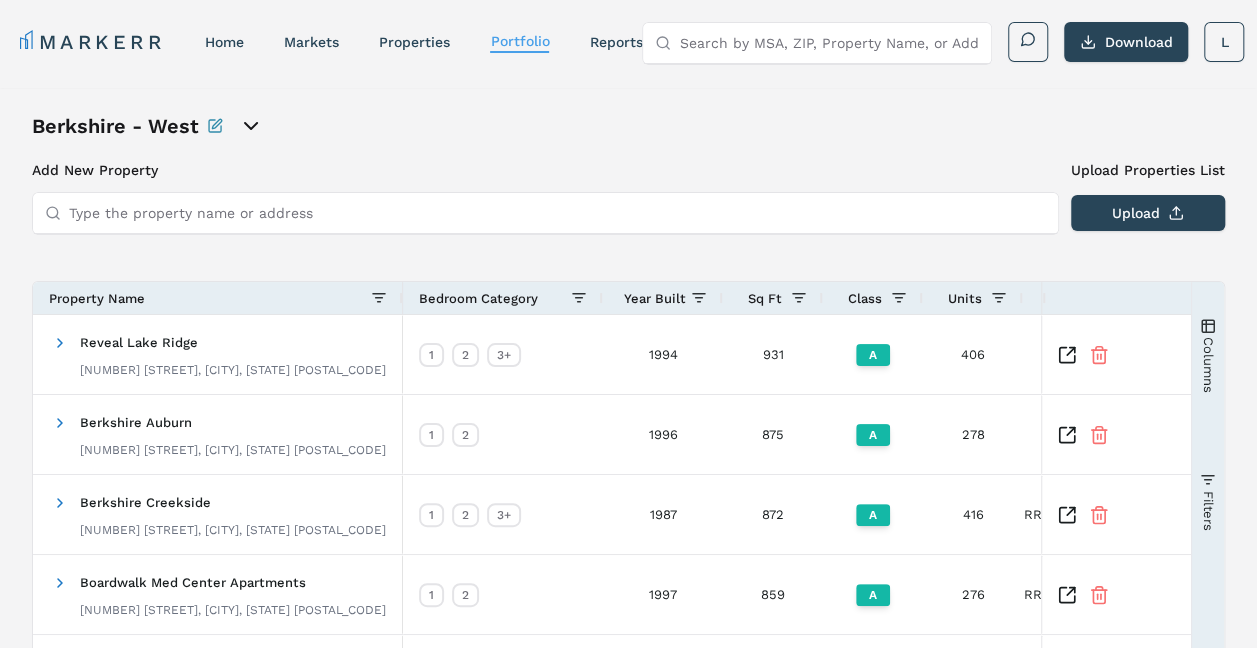 click on "Type the property name or address" at bounding box center [557, 213] 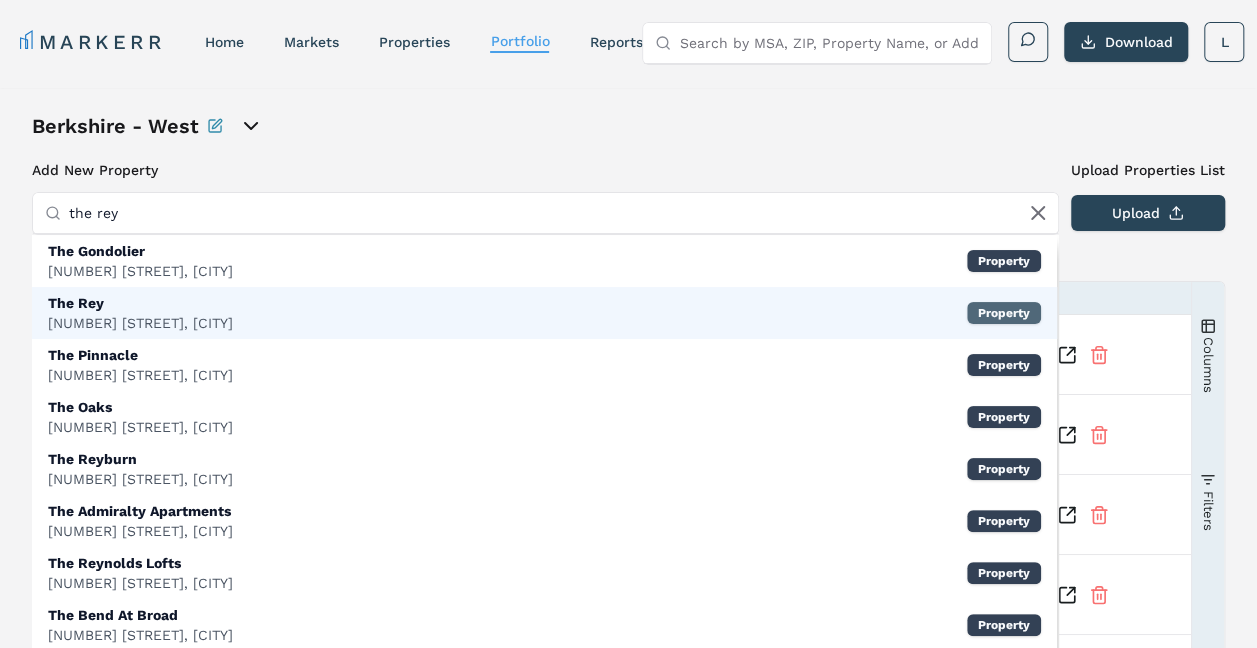 type on "the rey" 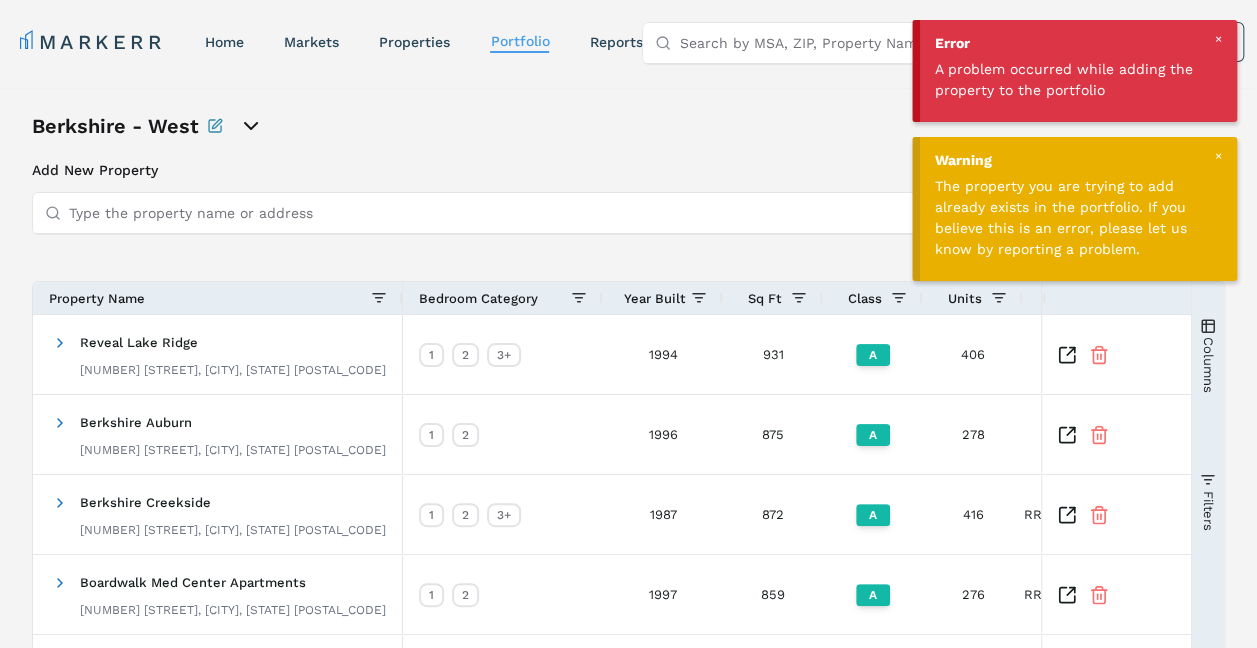 click at bounding box center [1218, 39] 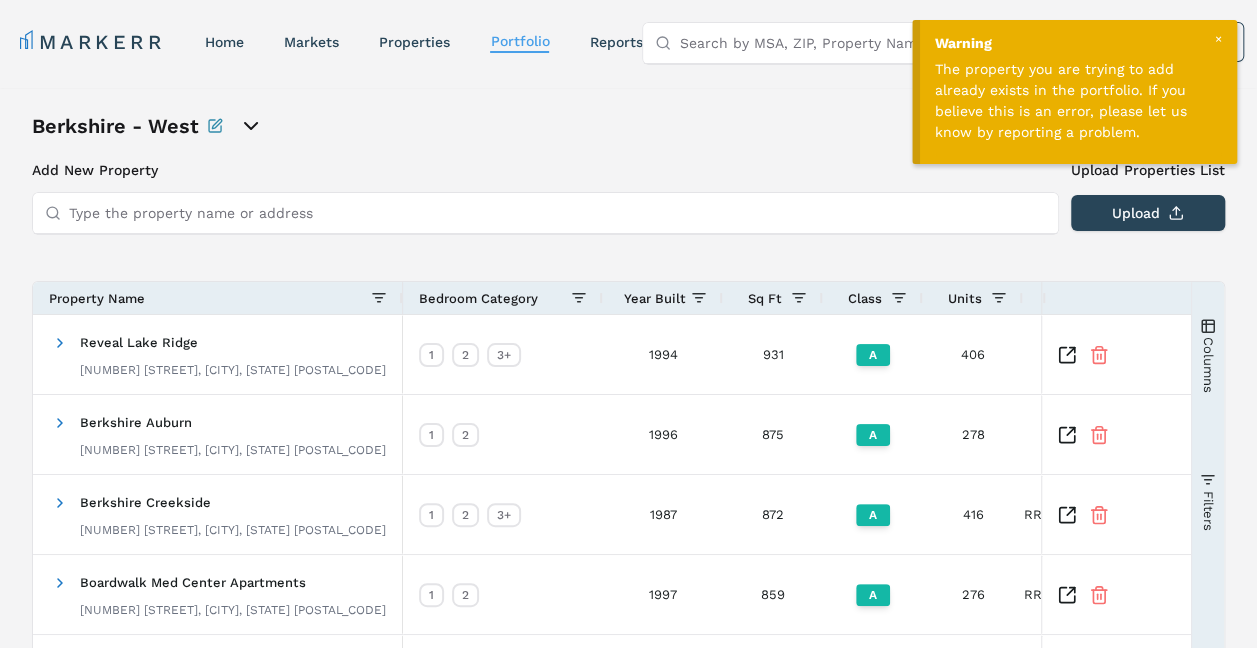 click on "MARKERR home markets properties Portfolio reports Search by MSA, ZIP, Property Name, or Address Download L" at bounding box center [628, 40] 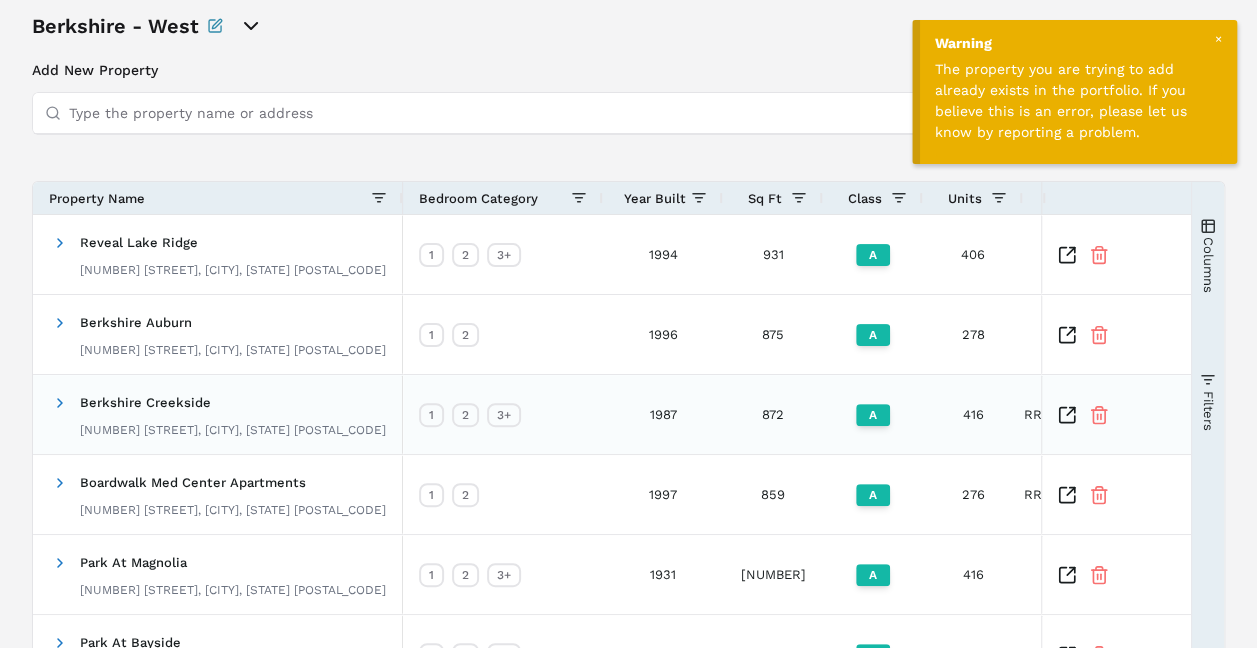 scroll, scrollTop: 0, scrollLeft: 0, axis: both 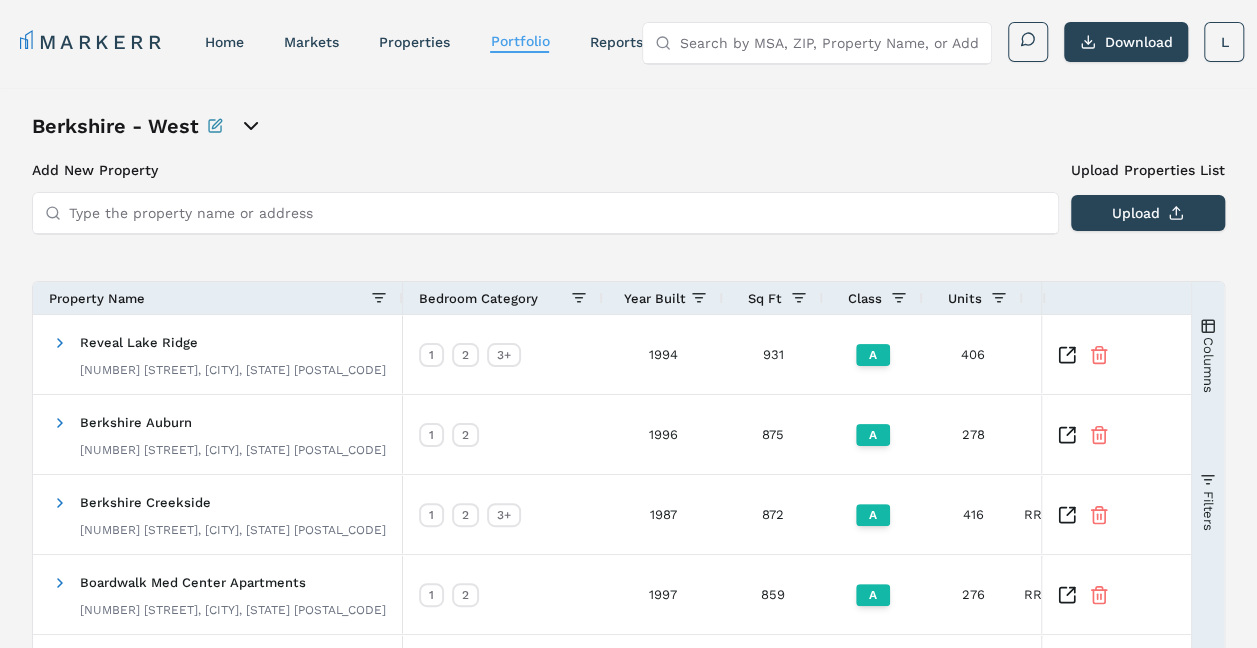 click on "Type the property name or address" at bounding box center (557, 213) 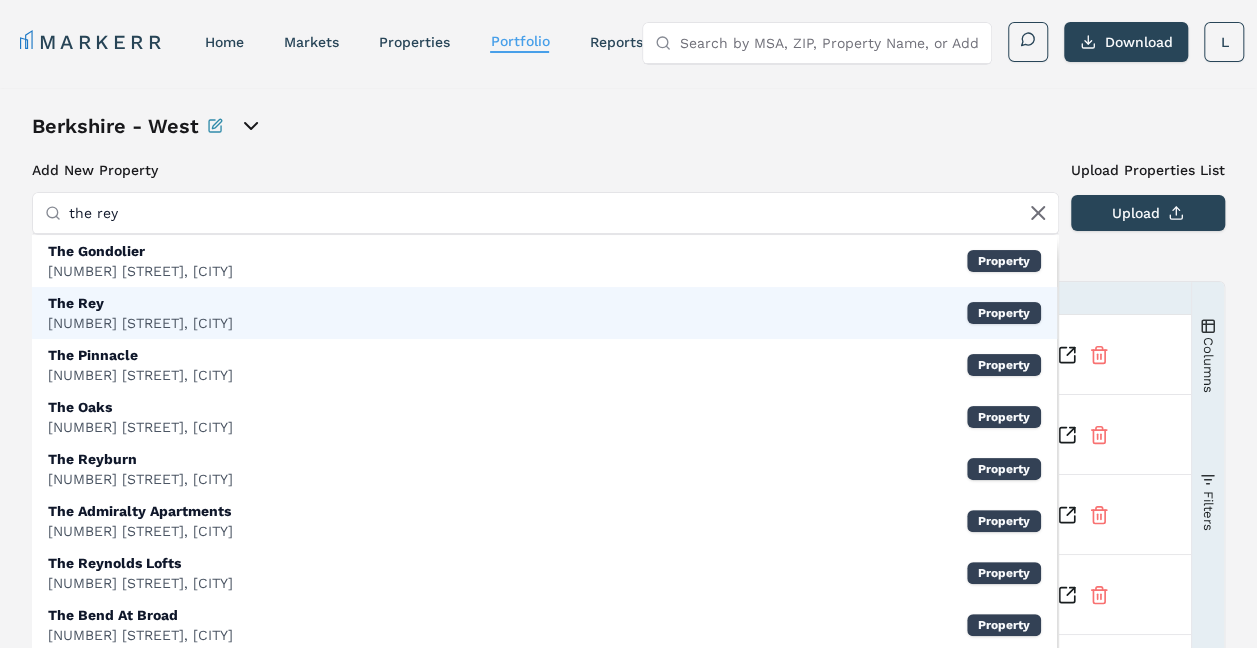 type on "the rey" 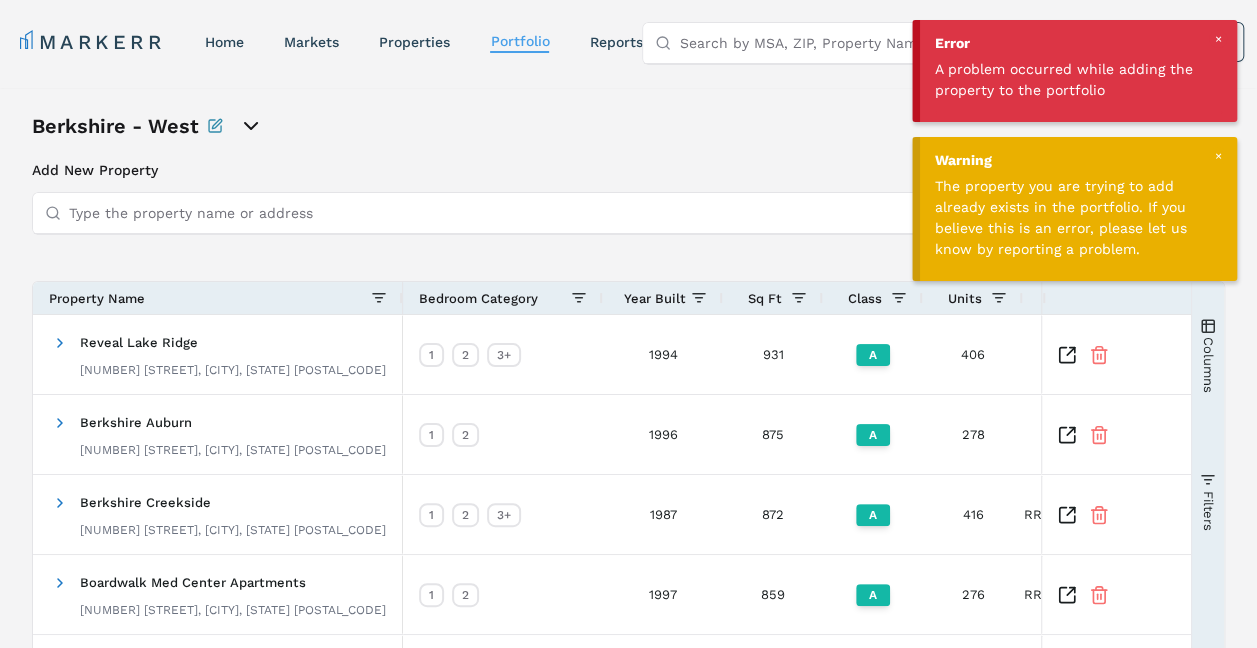click at bounding box center (1218, 156) 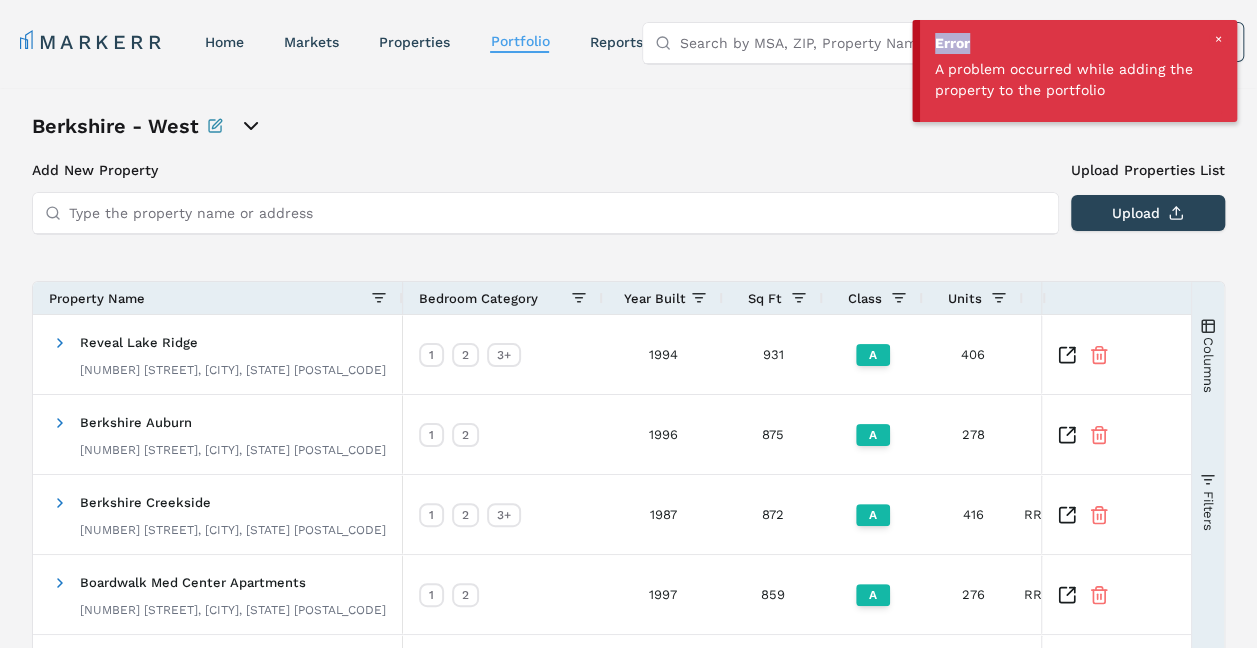 click on "Error A problem occurred while adding the property to the portfolio" at bounding box center (1078, 71) 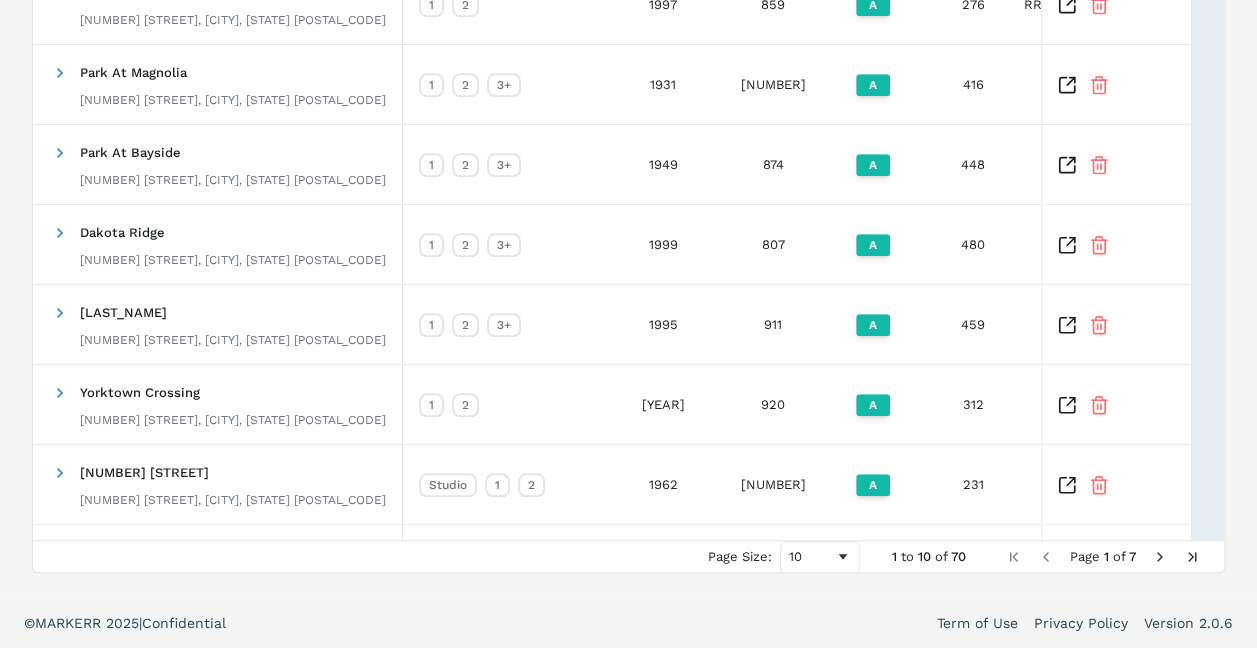 scroll, scrollTop: 0, scrollLeft: 0, axis: both 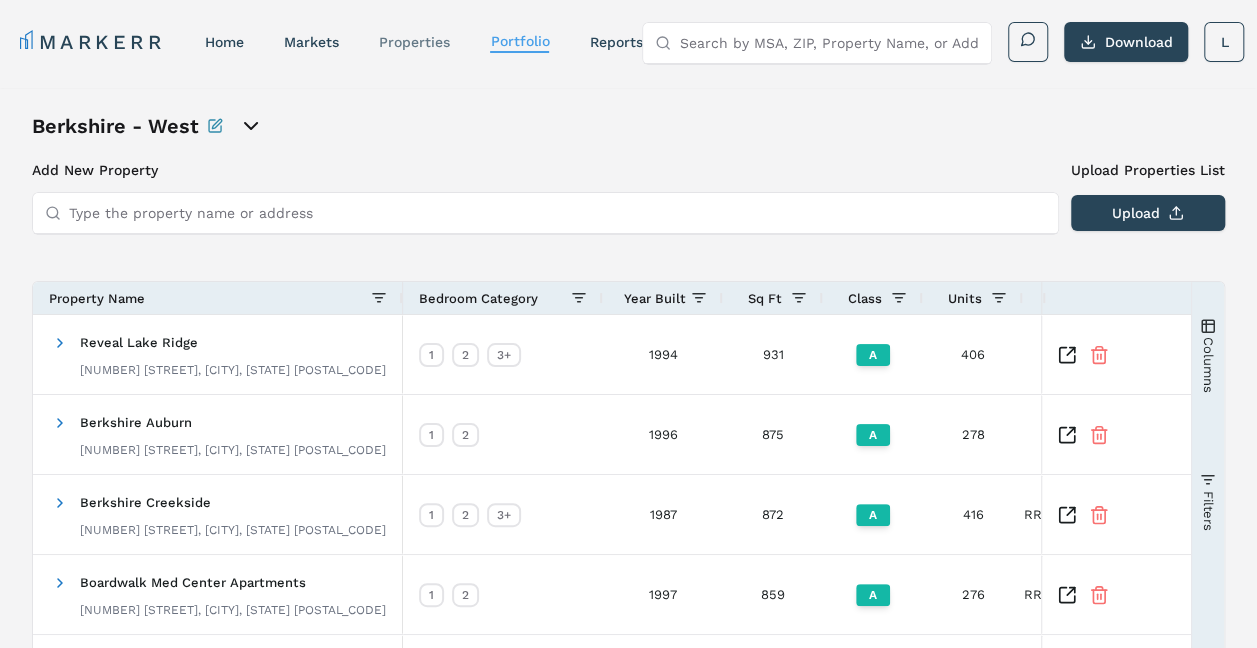 click on "properties" at bounding box center (414, 42) 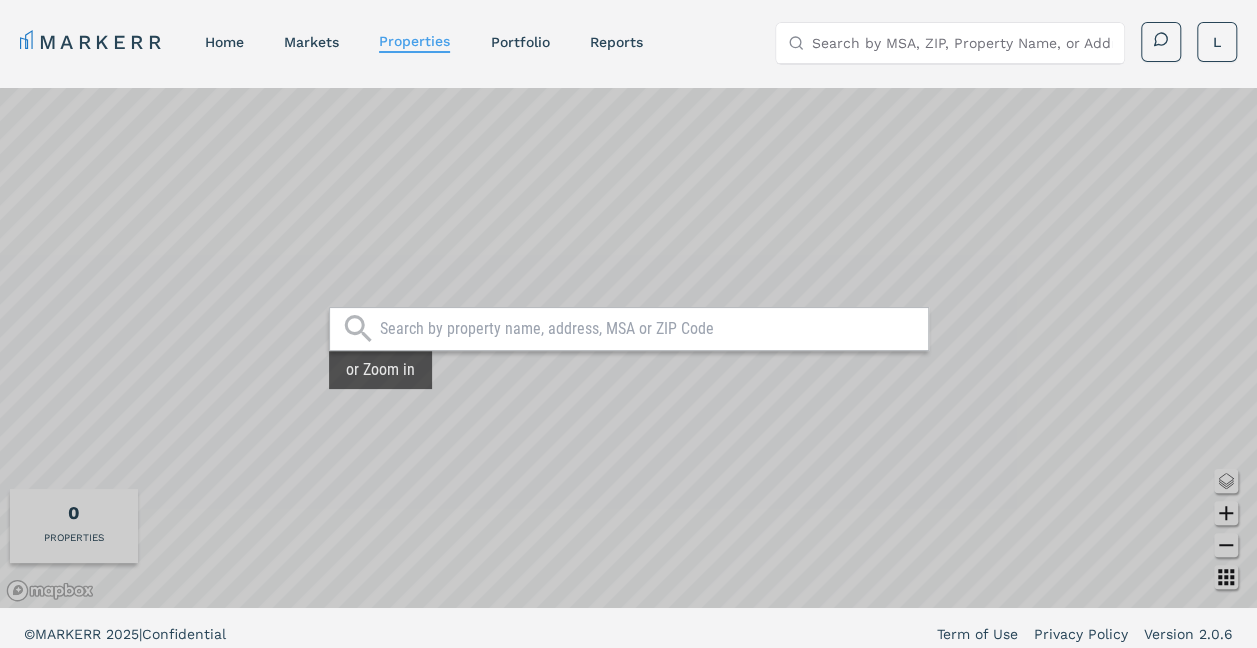 click at bounding box center (649, 329) 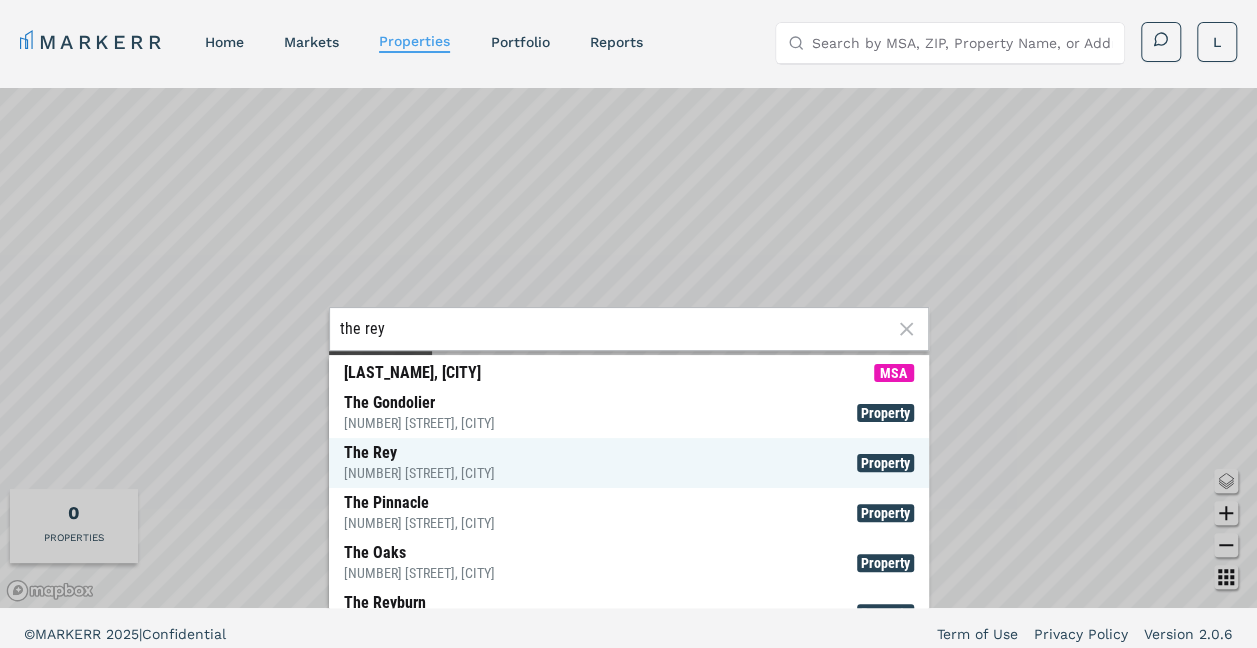 type on "the rey" 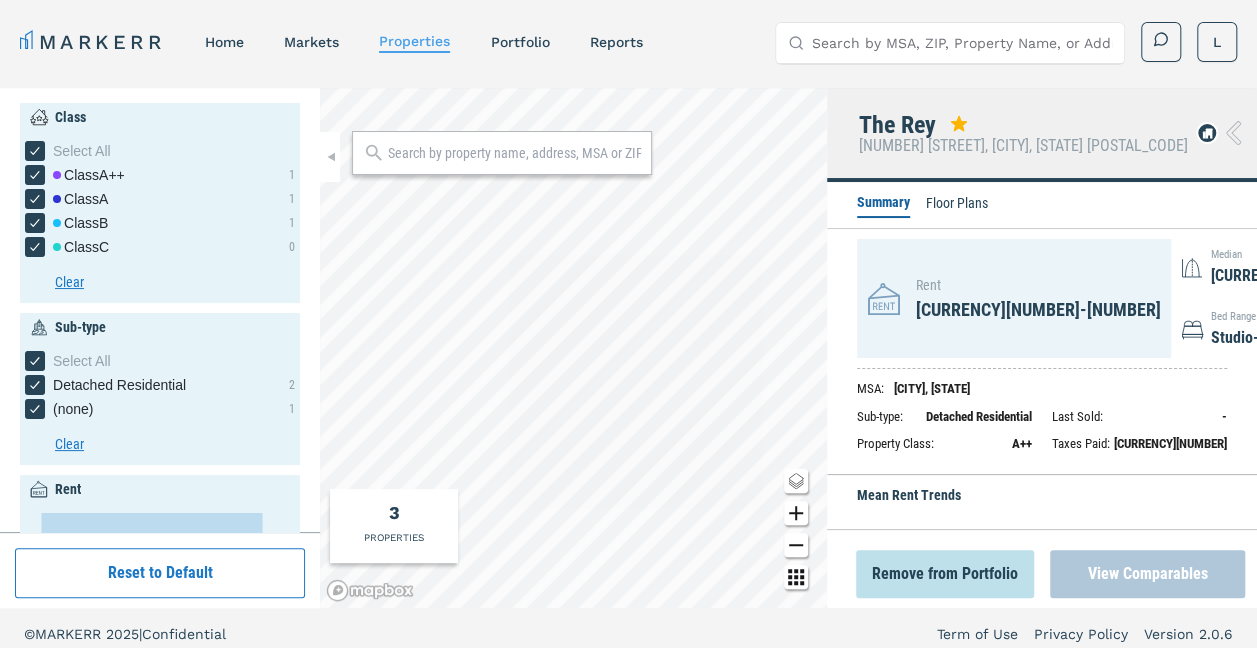 click on "View Comparables" at bounding box center [1147, 574] 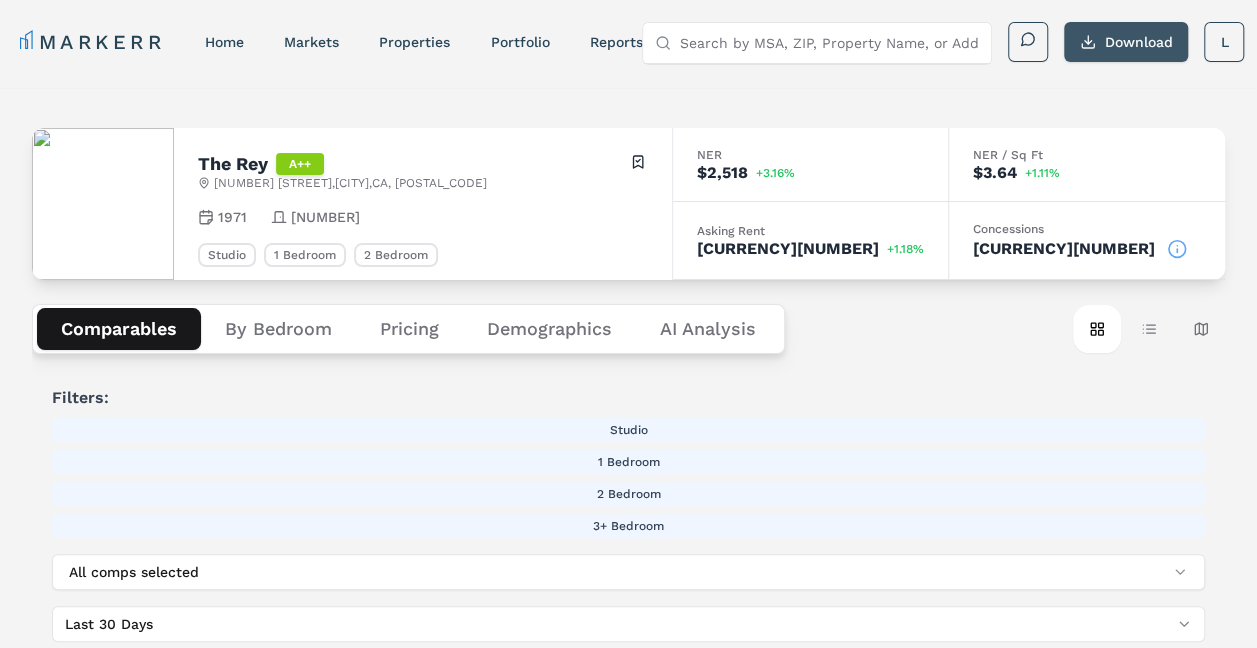 click on "Download" at bounding box center [1126, 42] 